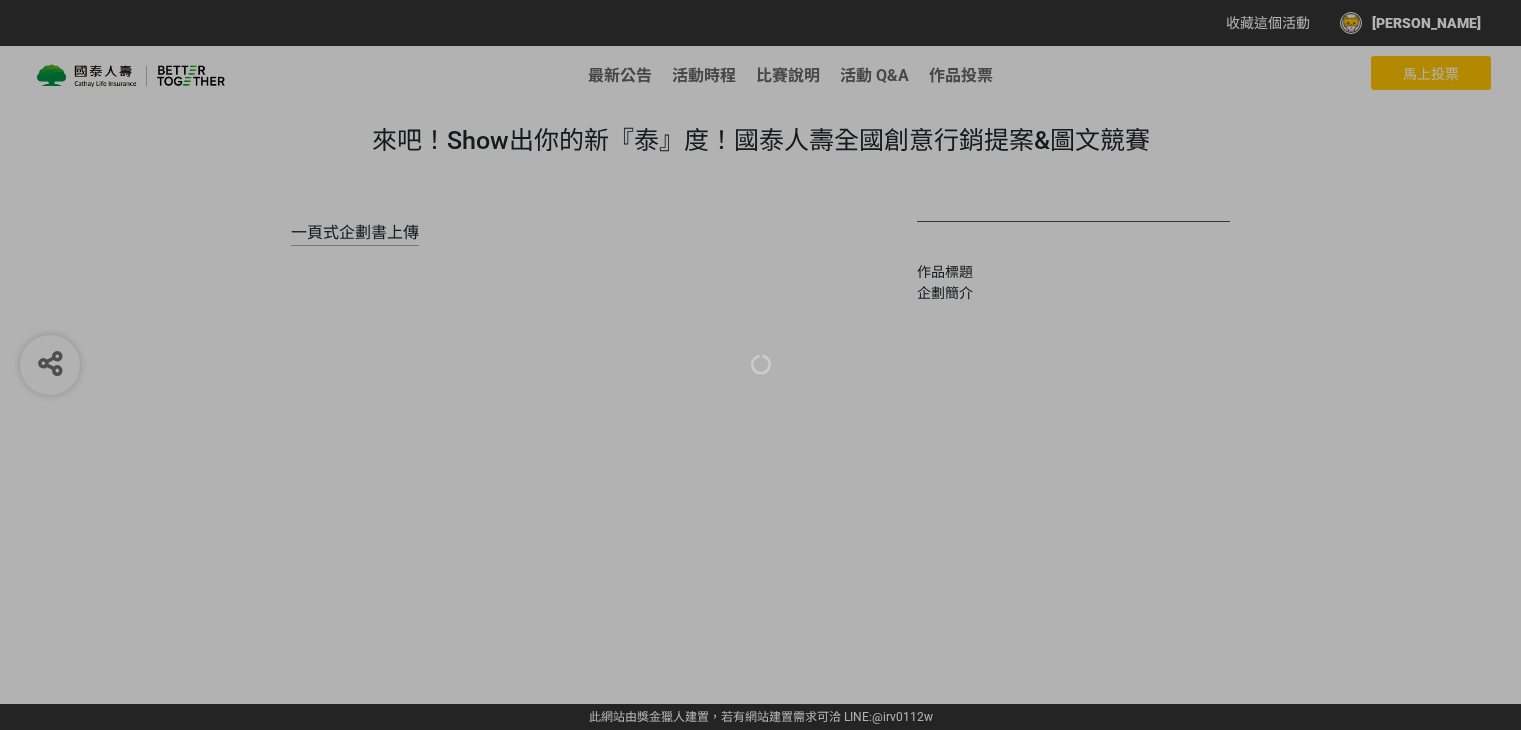 scroll, scrollTop: 0, scrollLeft: 0, axis: both 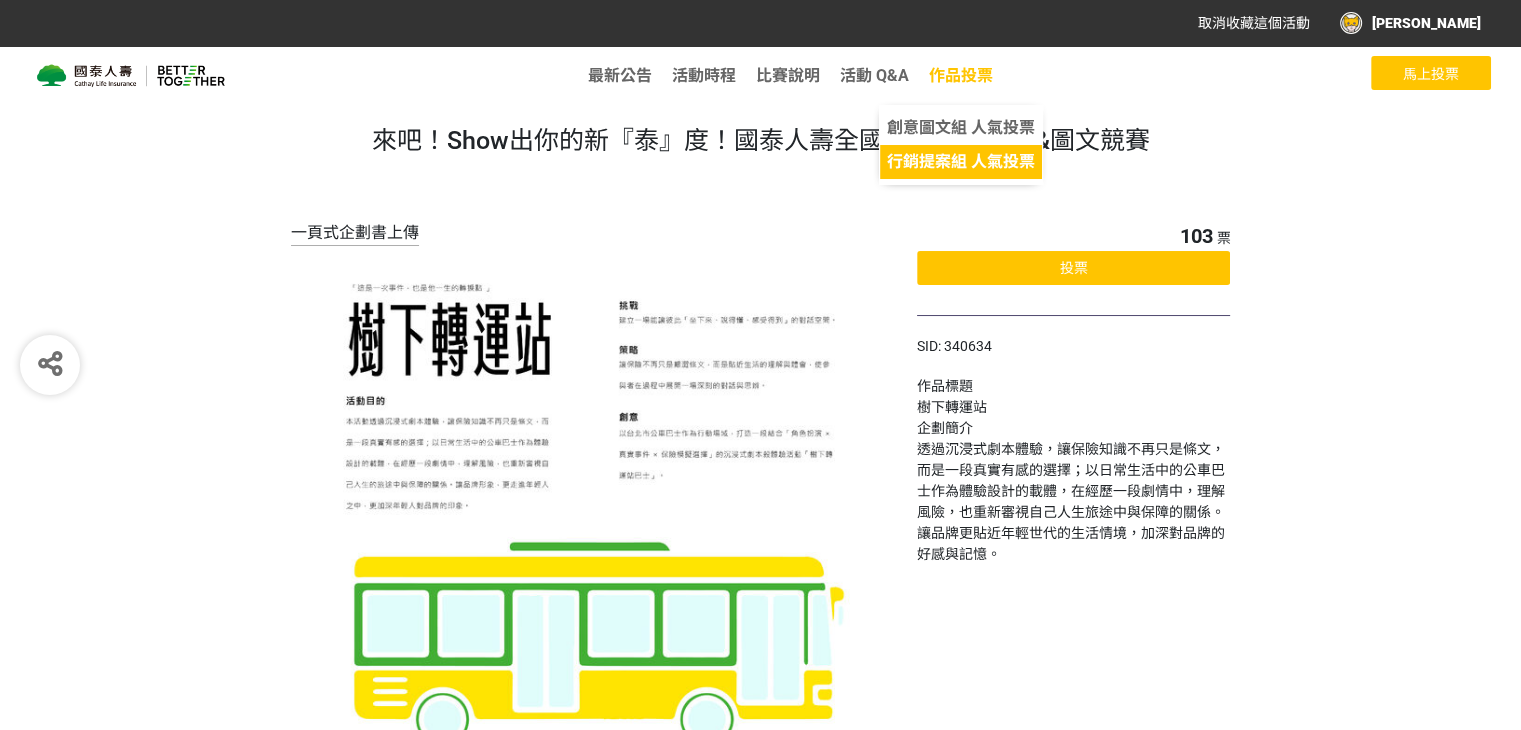 click on "行銷提案組 人氣投票" 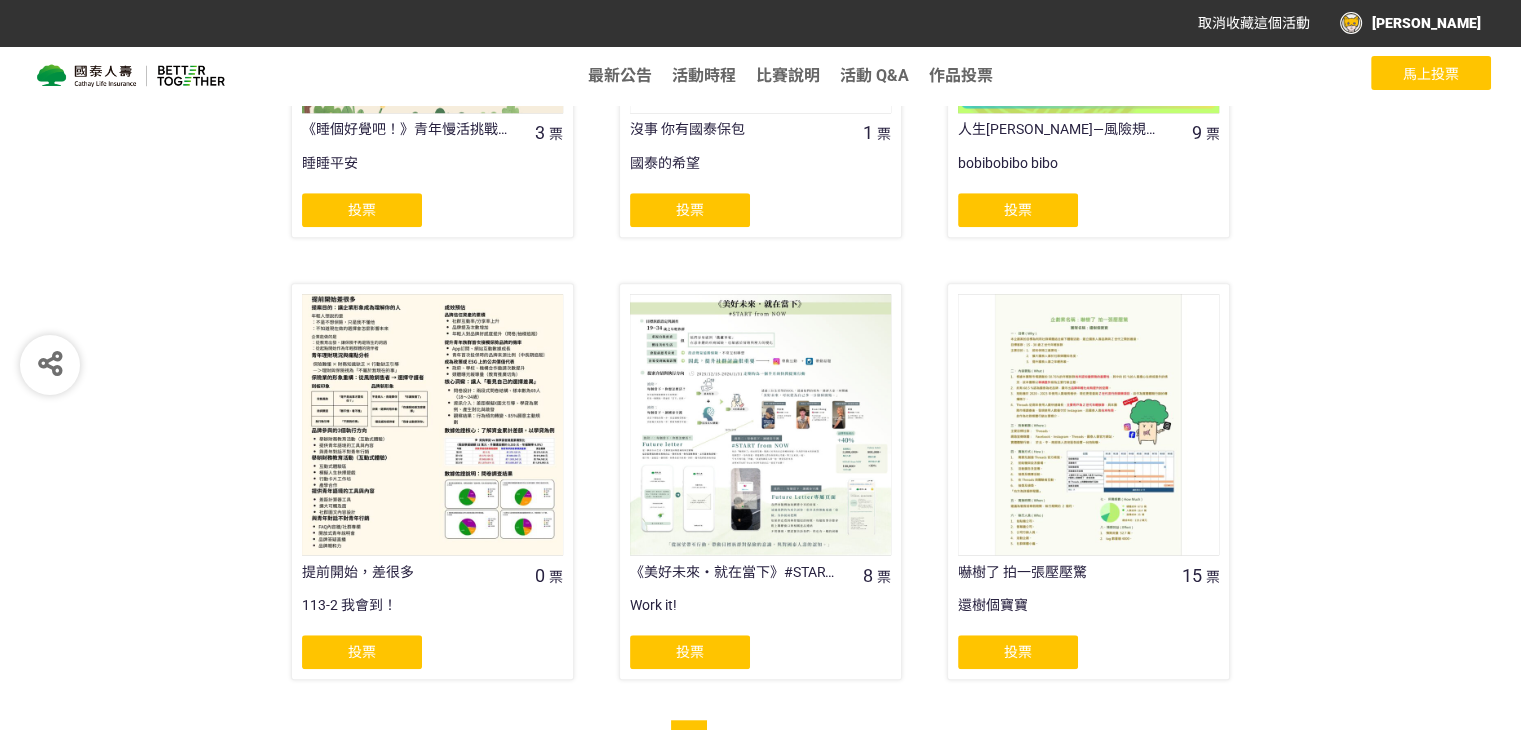 scroll, scrollTop: 1612, scrollLeft: 0, axis: vertical 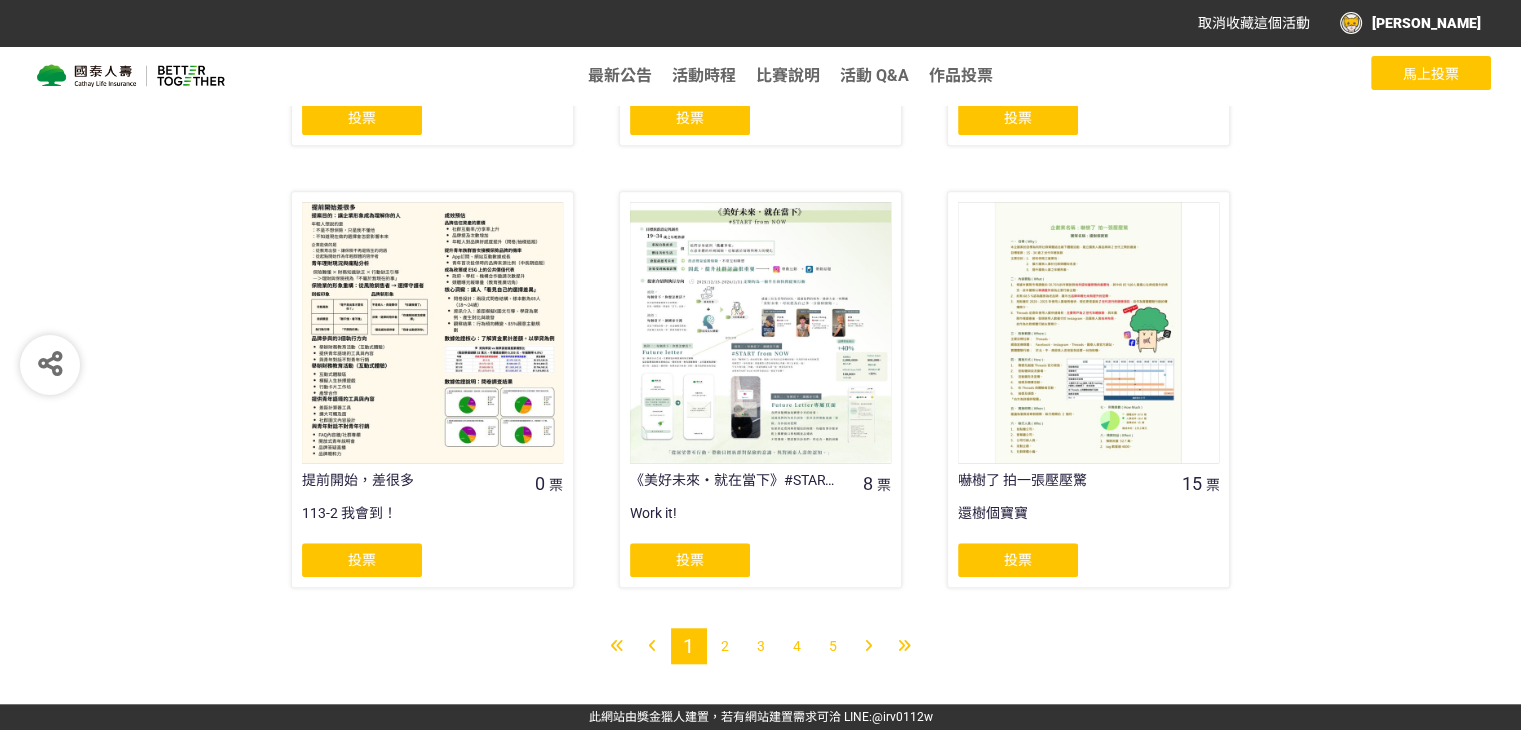 click on "2" at bounding box center [725, 646] 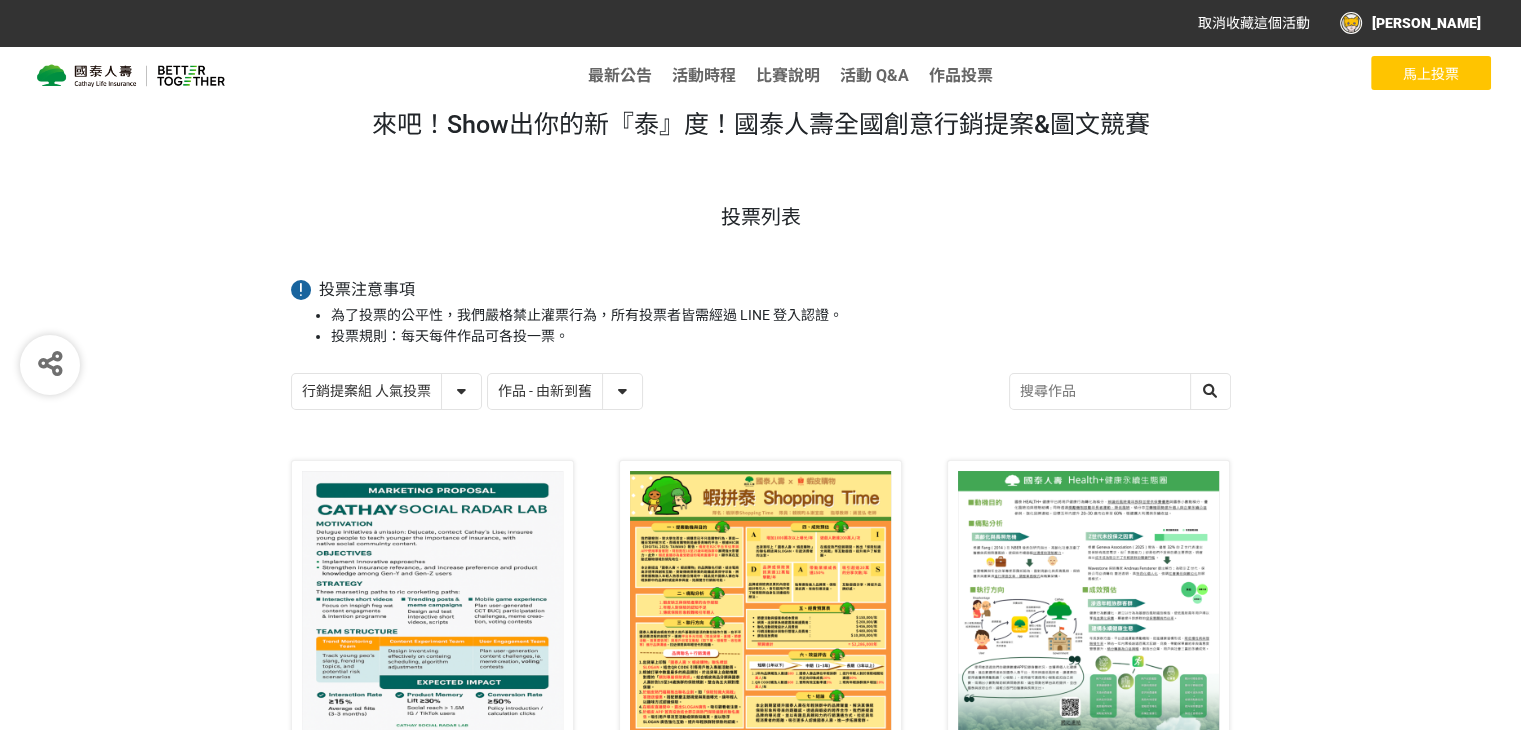 scroll, scrollTop: 0, scrollLeft: 0, axis: both 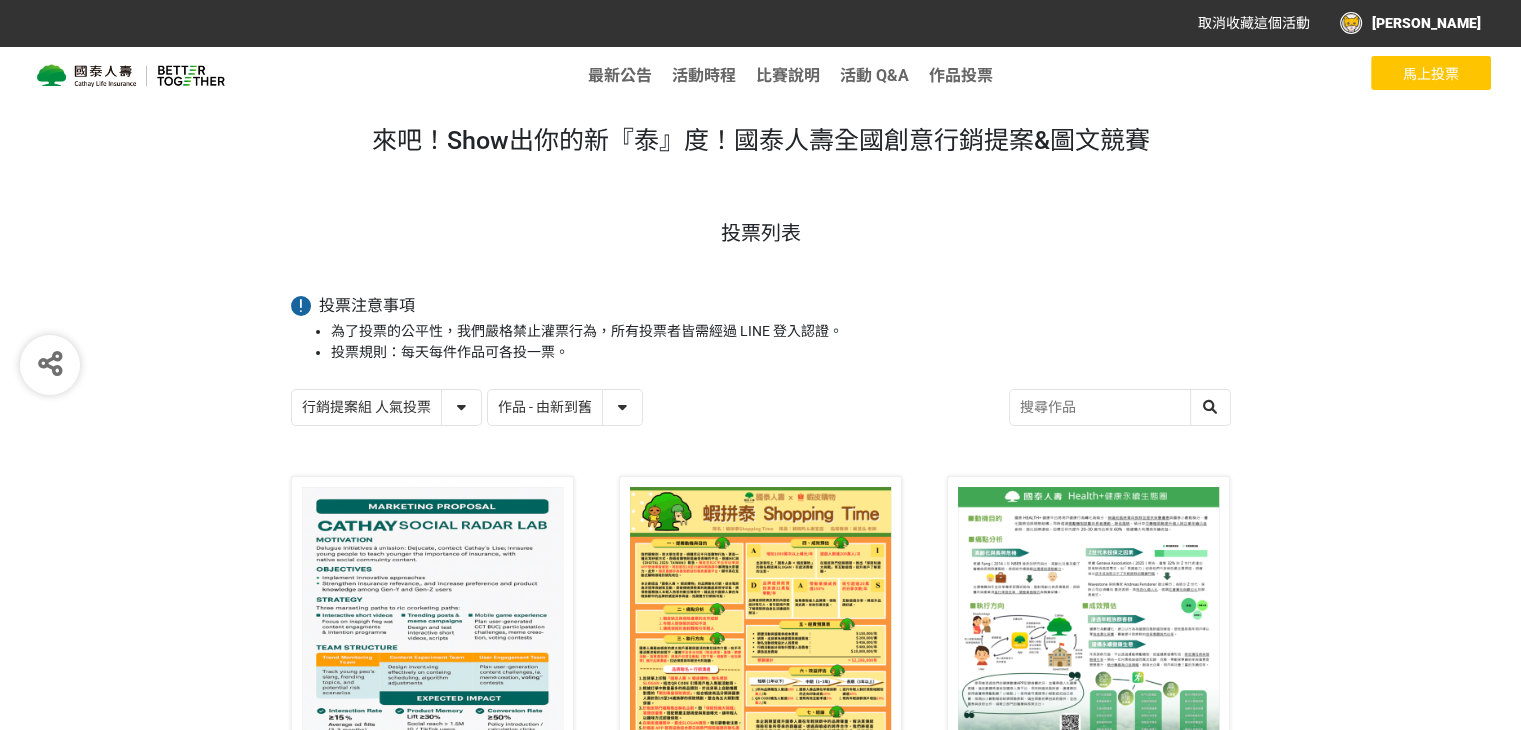 click on "作品 - 由新到舊 作品 - 由舊到新 票數 - 由多到少 票數 - 由少到多" at bounding box center (565, 407) 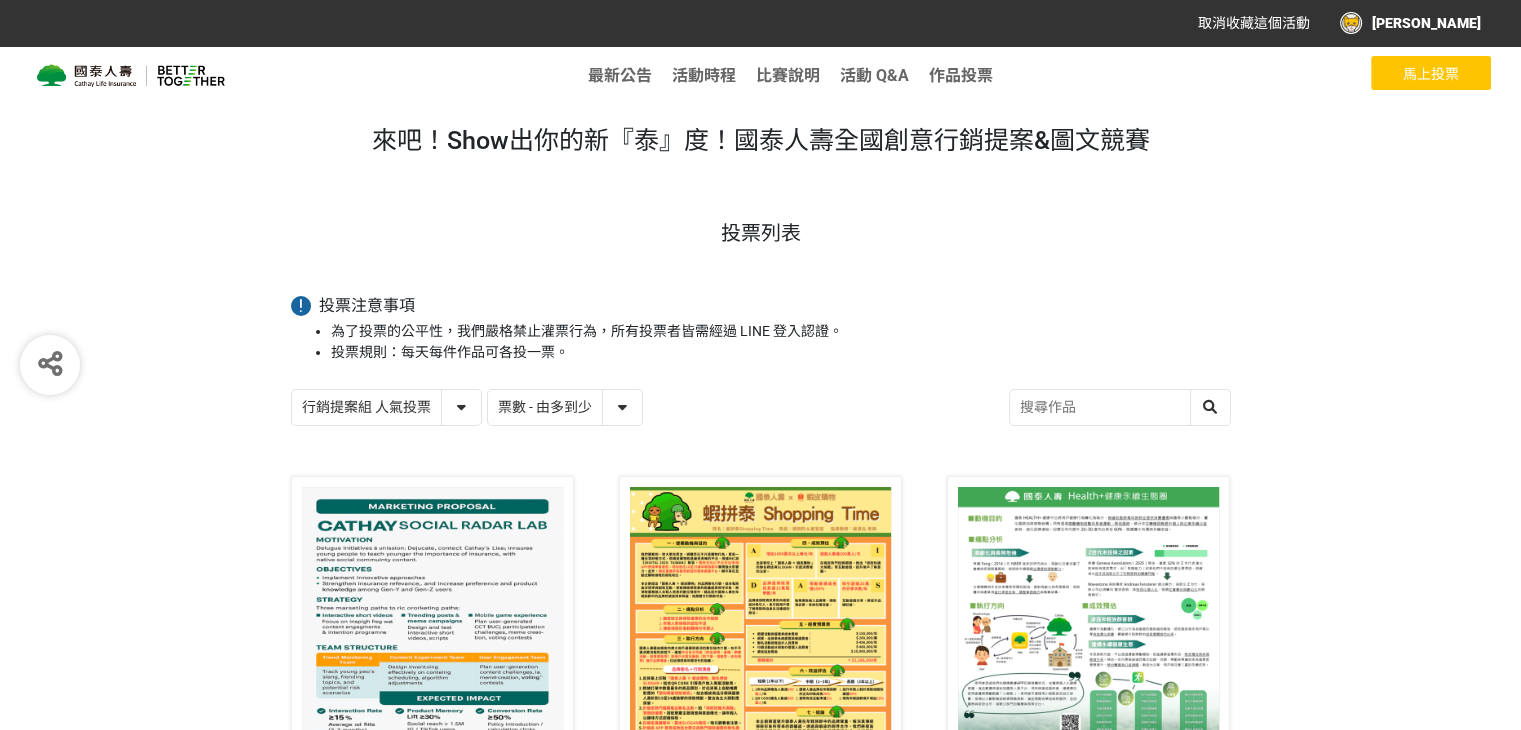 click on "作品 - 由新到舊 作品 - 由舊到新 票數 - 由多到少 票數 - 由少到多" at bounding box center [565, 407] 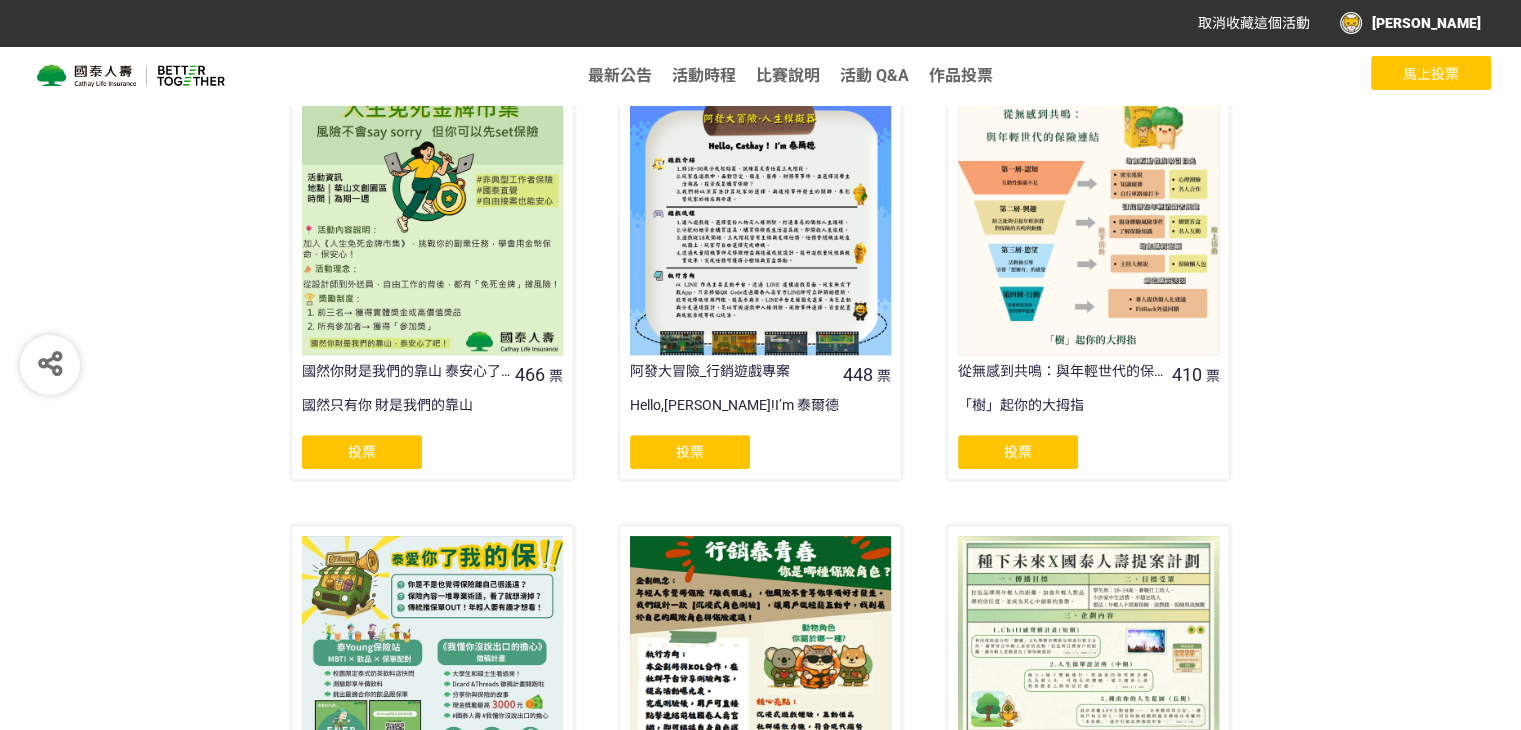 scroll, scrollTop: 1612, scrollLeft: 0, axis: vertical 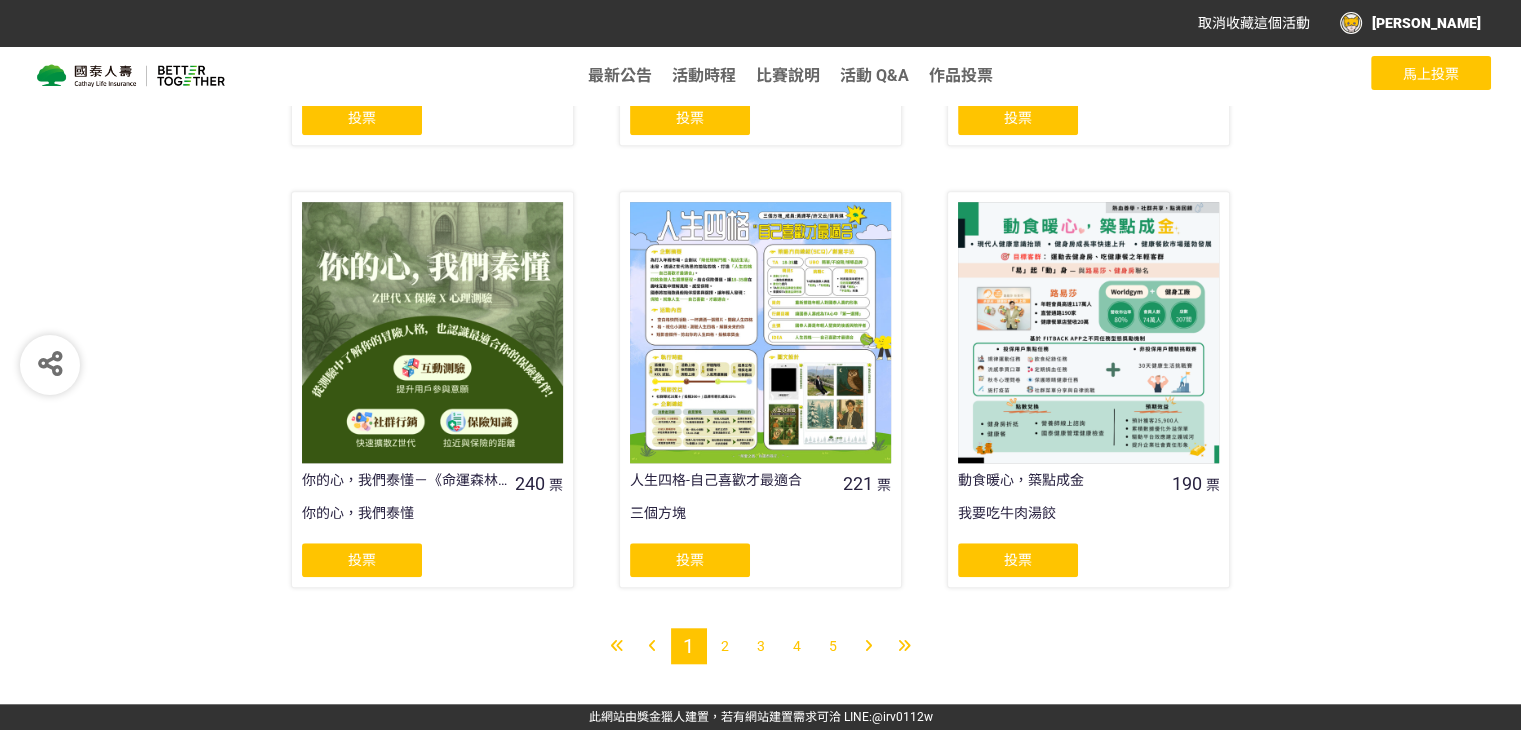 click on "2" at bounding box center (725, 646) 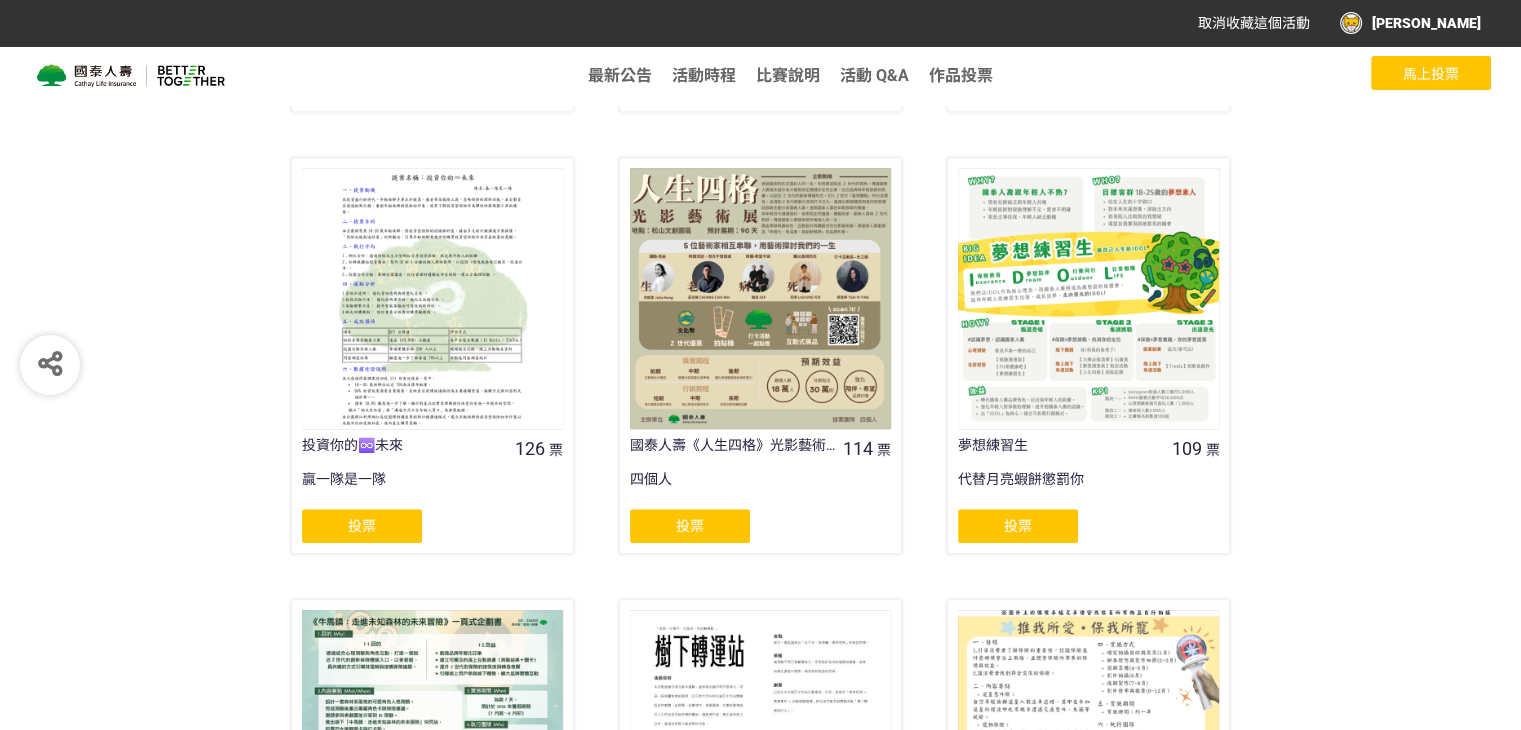 scroll, scrollTop: 1612, scrollLeft: 0, axis: vertical 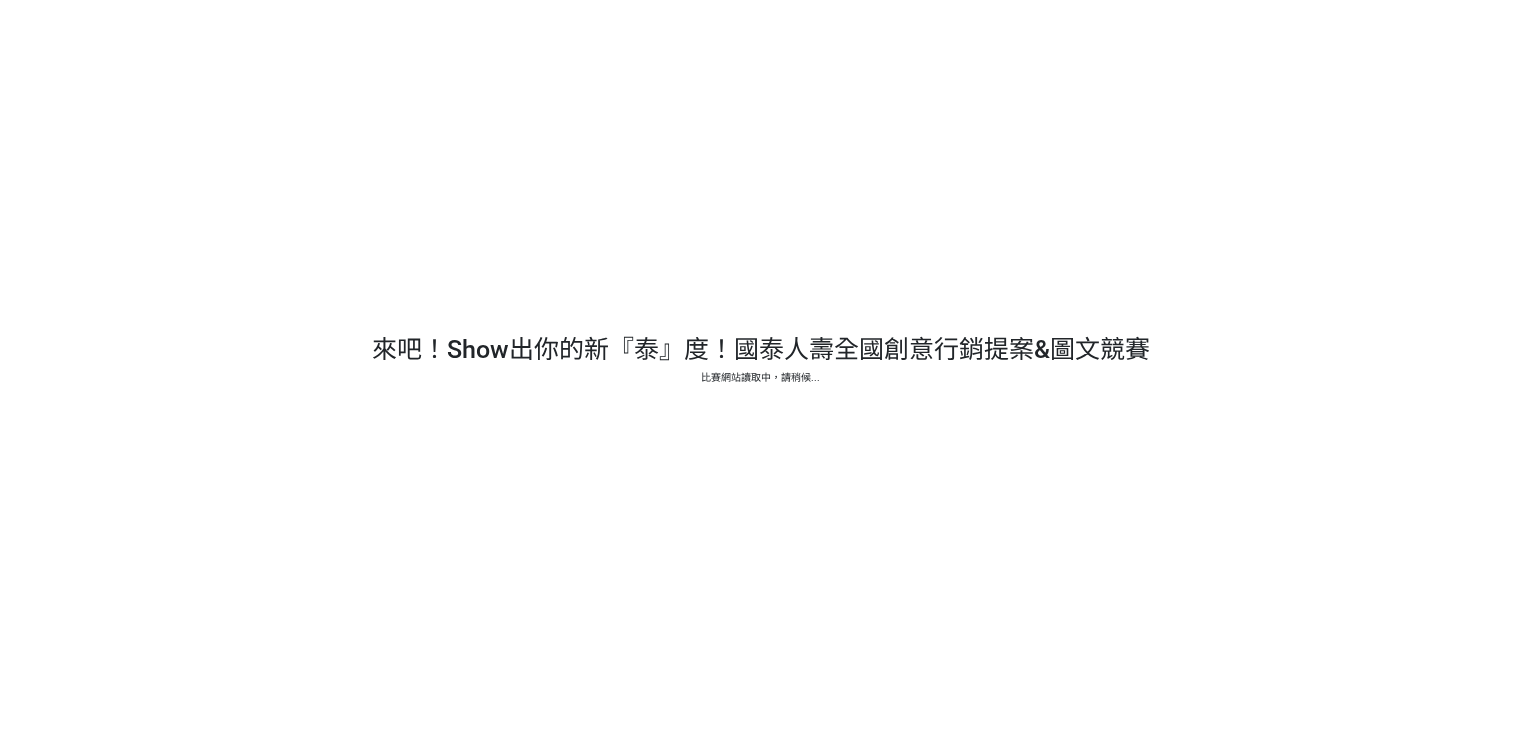 select on "13115" 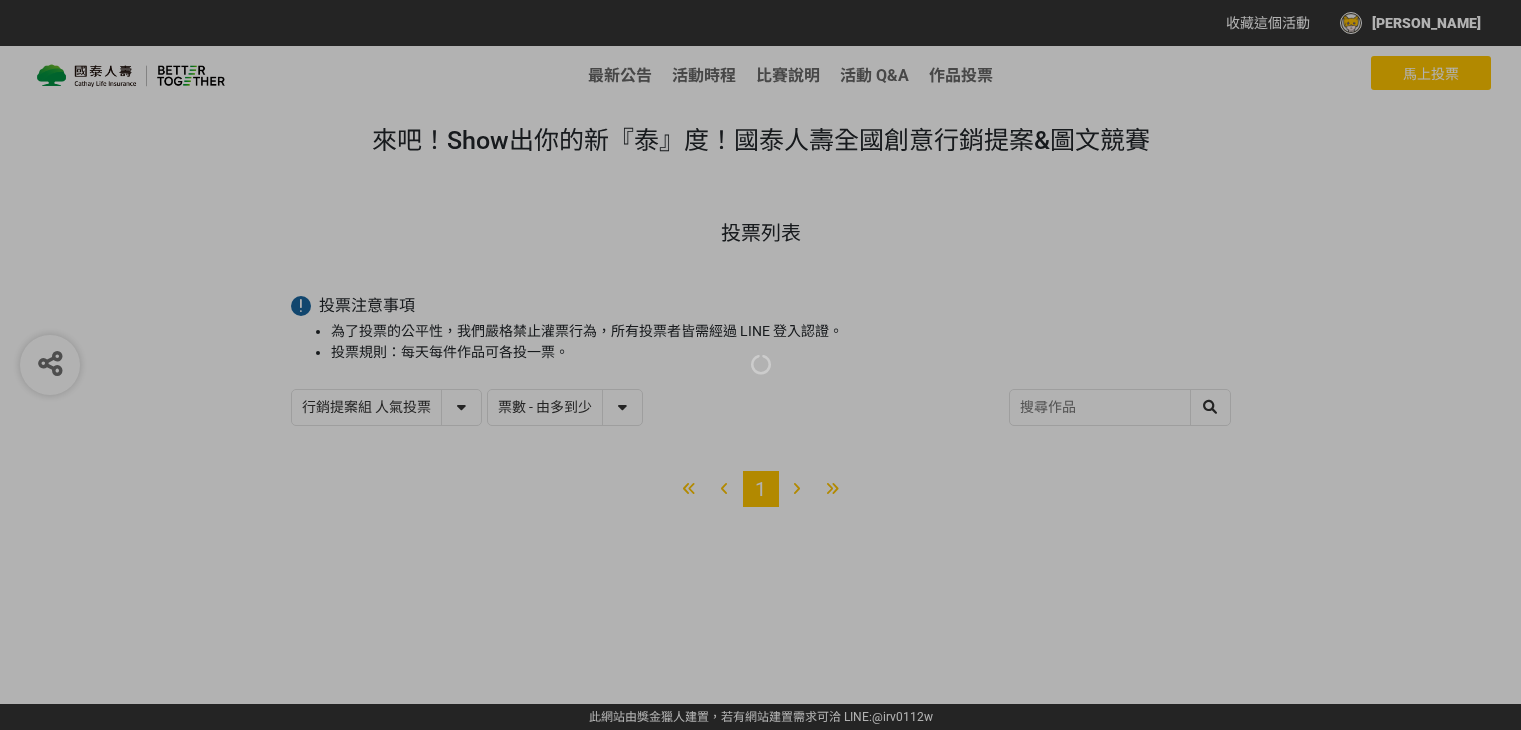 scroll, scrollTop: 0, scrollLeft: 0, axis: both 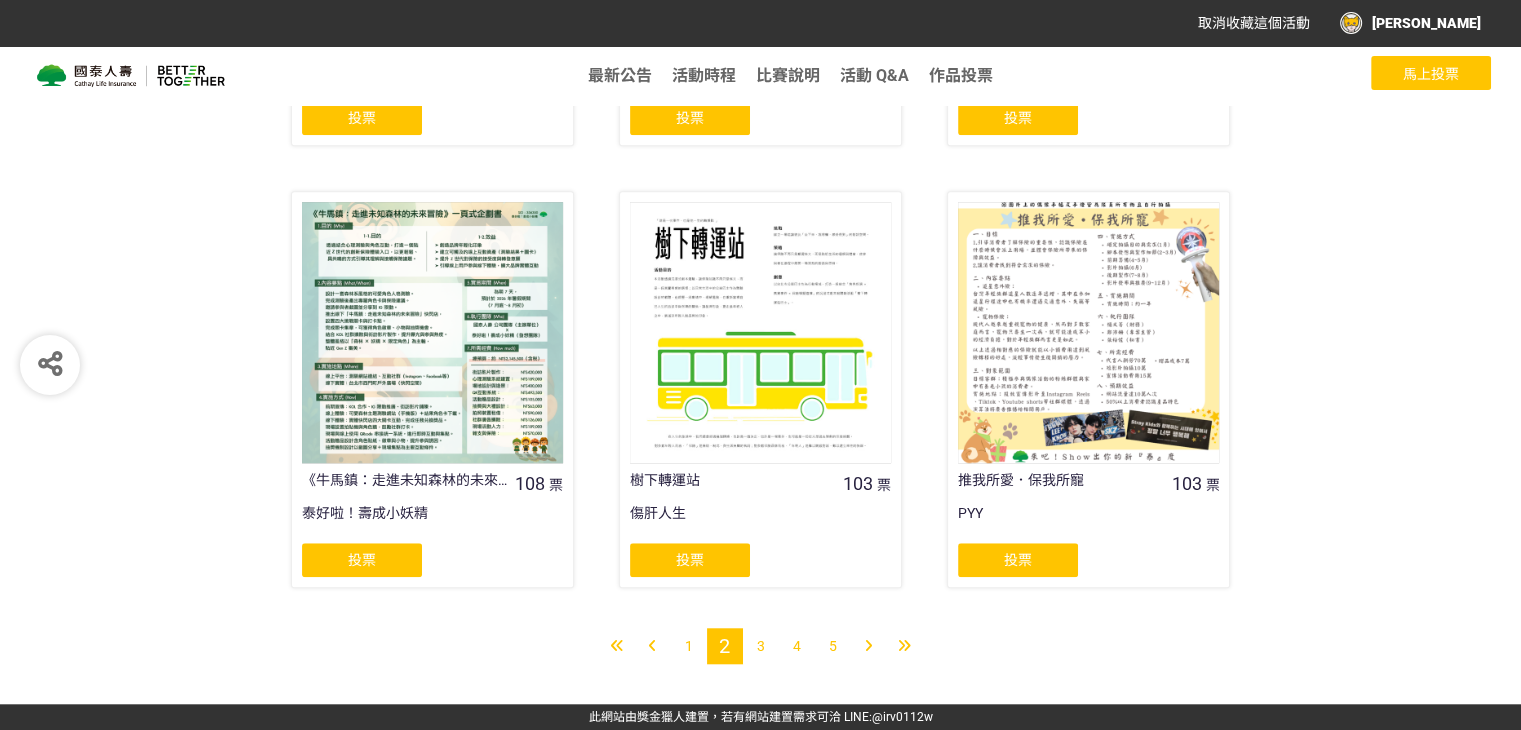 click on "1" at bounding box center [689, 646] 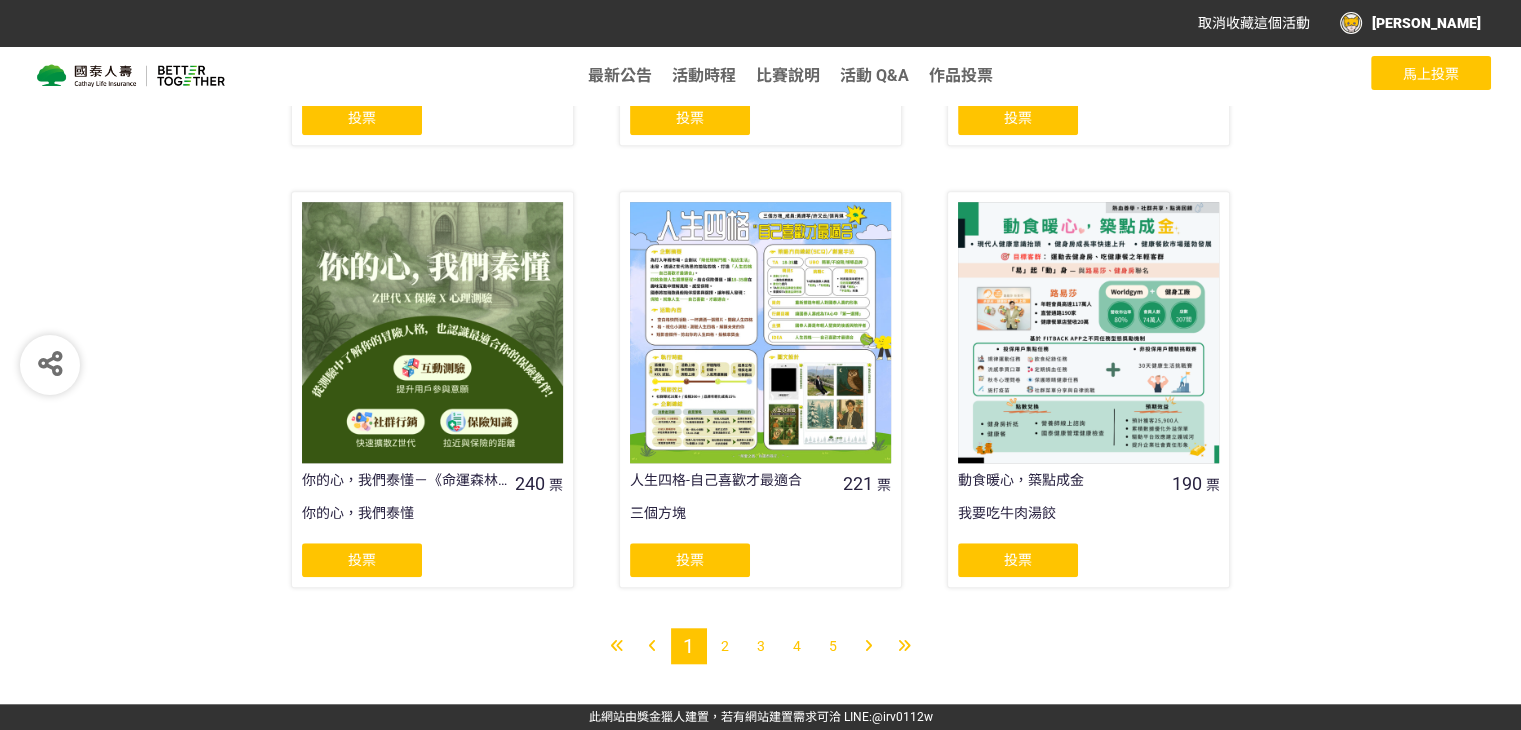 scroll, scrollTop: 1608, scrollLeft: 0, axis: vertical 